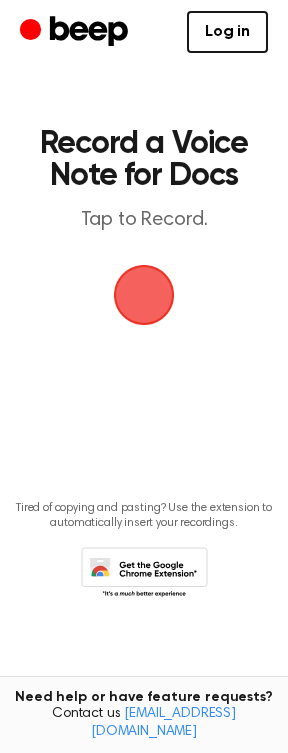 scroll, scrollTop: 0, scrollLeft: 0, axis: both 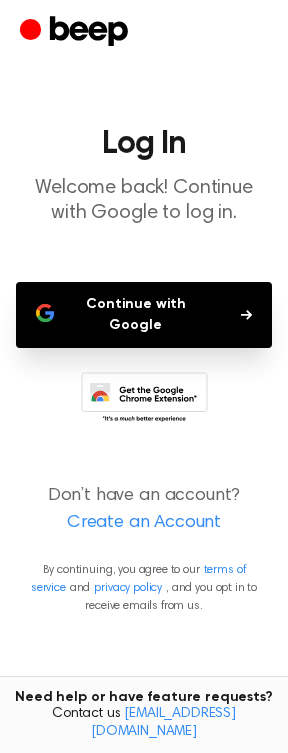 click on "Continue with Google" at bounding box center [144, 315] 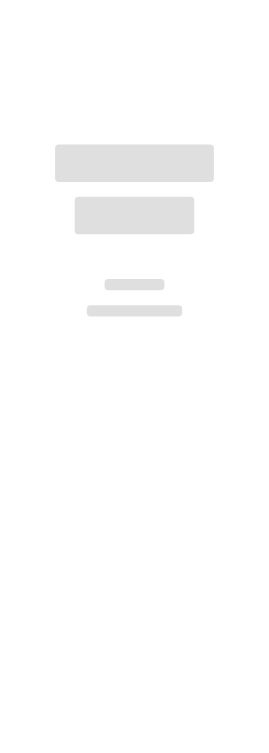 scroll, scrollTop: 0, scrollLeft: 0, axis: both 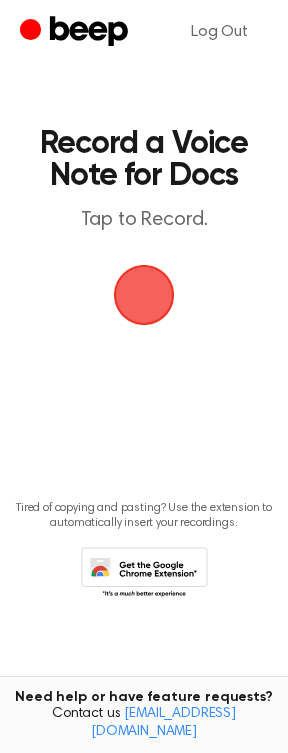 click at bounding box center [144, 295] 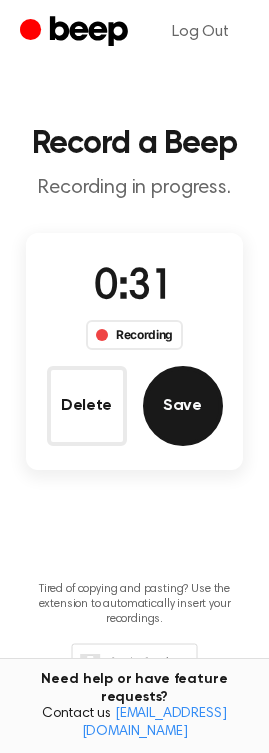click on "Save" at bounding box center (183, 406) 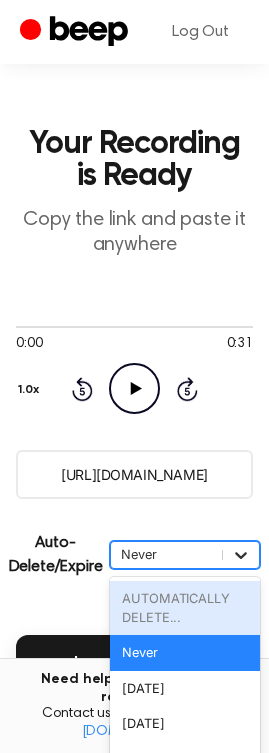 click on "option AUTOMATICALLY DELETE... focused disabled, 1 of 6. 6 results available. Use Up and Down to choose options, press Escape to exit the menu, press Tab to select the option and exit the menu. Never AUTOMATICALLY DELETE... Never In 1 Day In 1 Week In 6 Months In 1 Year" at bounding box center [185, 555] 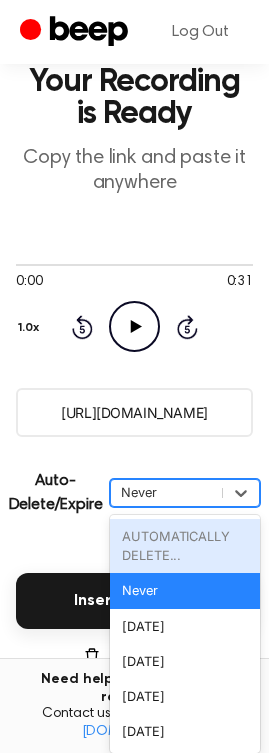 scroll, scrollTop: 70, scrollLeft: 0, axis: vertical 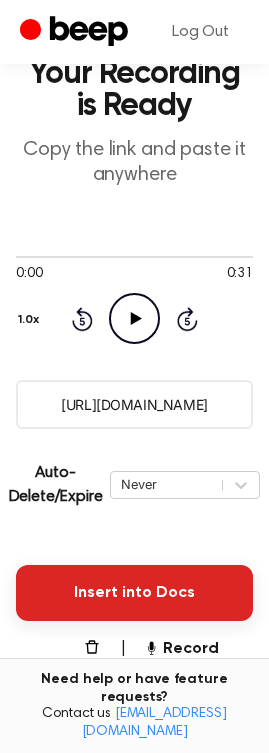 click on "Insert into Docs" at bounding box center [134, 593] 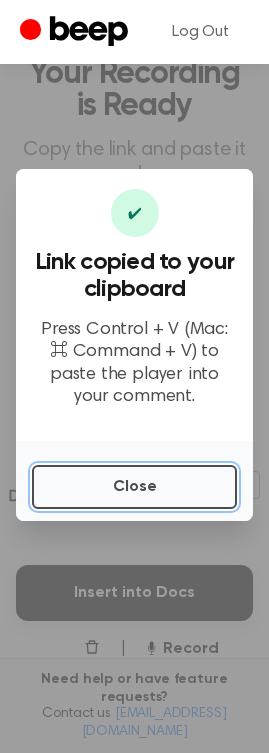click on "Close" at bounding box center (134, 487) 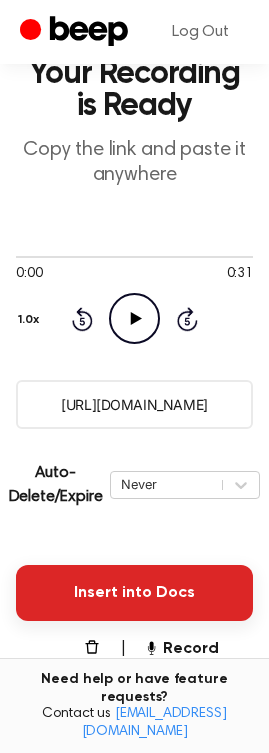 click on "Insert into Docs" at bounding box center (134, 593) 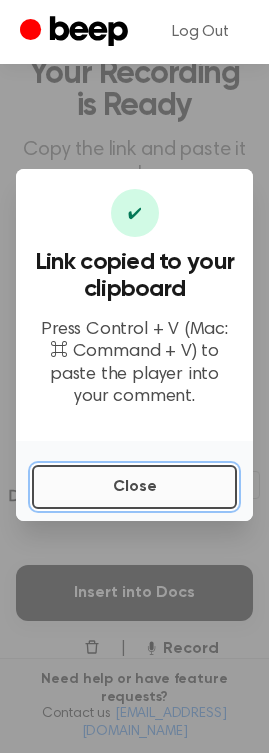 click on "Close" at bounding box center [134, 487] 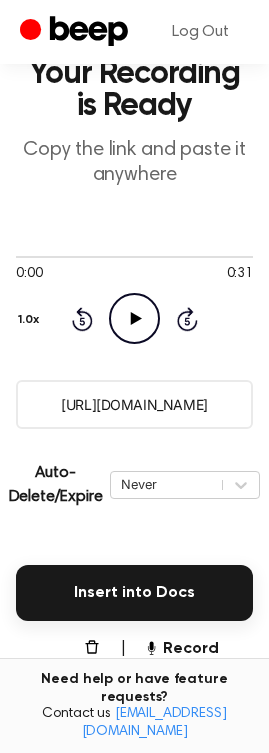 drag, startPoint x: 50, startPoint y: 416, endPoint x: 275, endPoint y: 423, distance: 225.10886 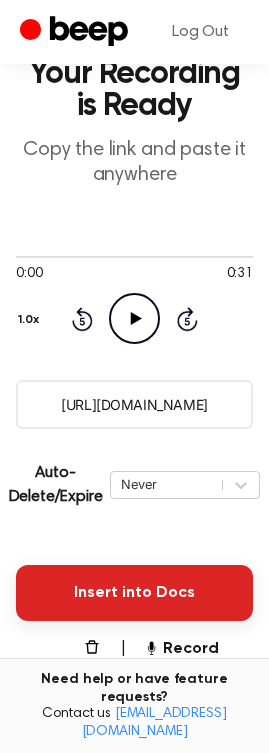 click on "Insert into Docs" at bounding box center (134, 593) 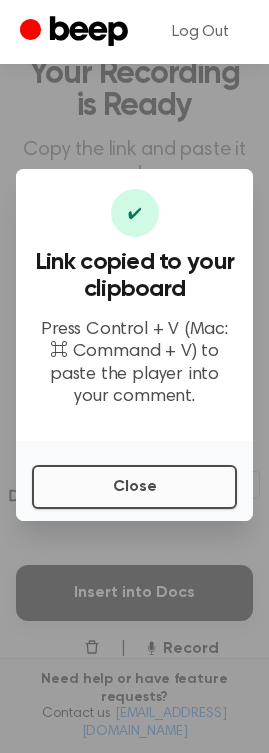 type 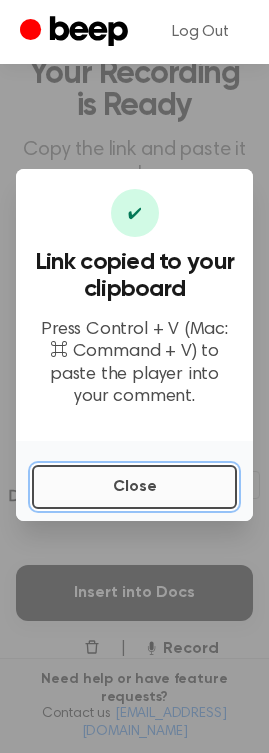 click on "Close" at bounding box center [134, 487] 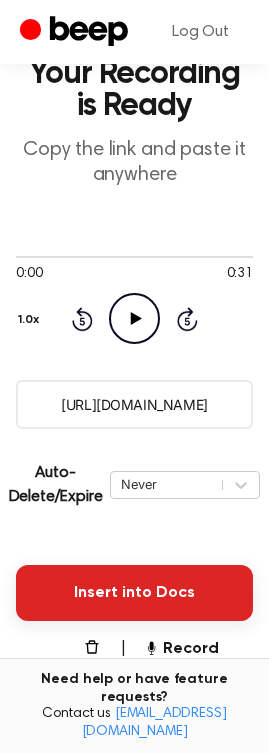 click on "Insert into Docs" at bounding box center [134, 593] 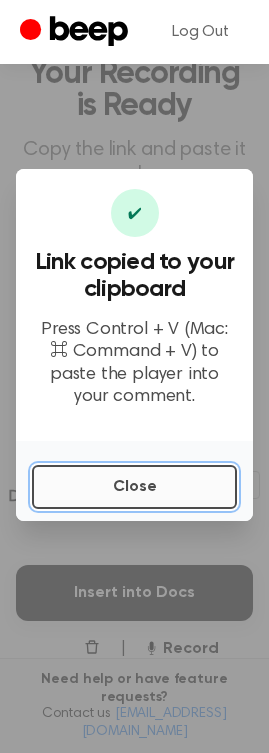 click on "Close" at bounding box center [134, 487] 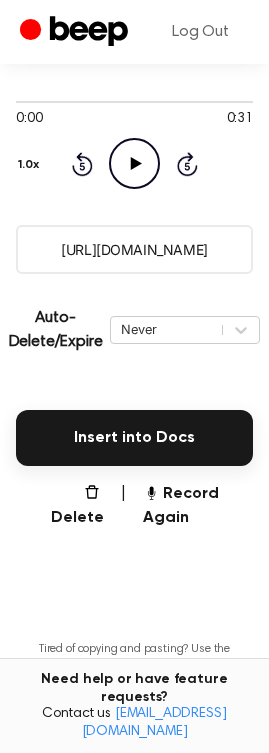 scroll, scrollTop: 350, scrollLeft: 0, axis: vertical 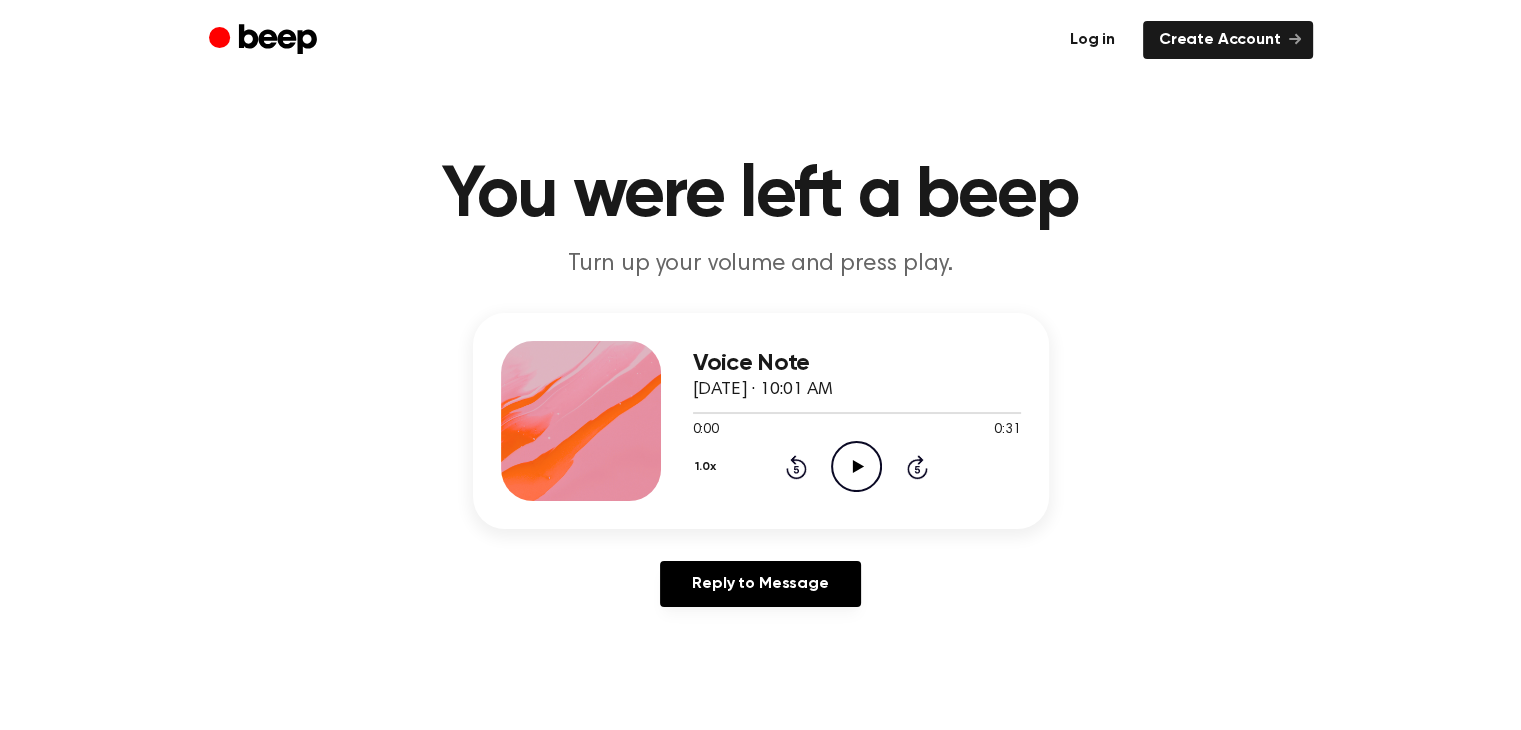 click on "Log in" at bounding box center (1092, 40) 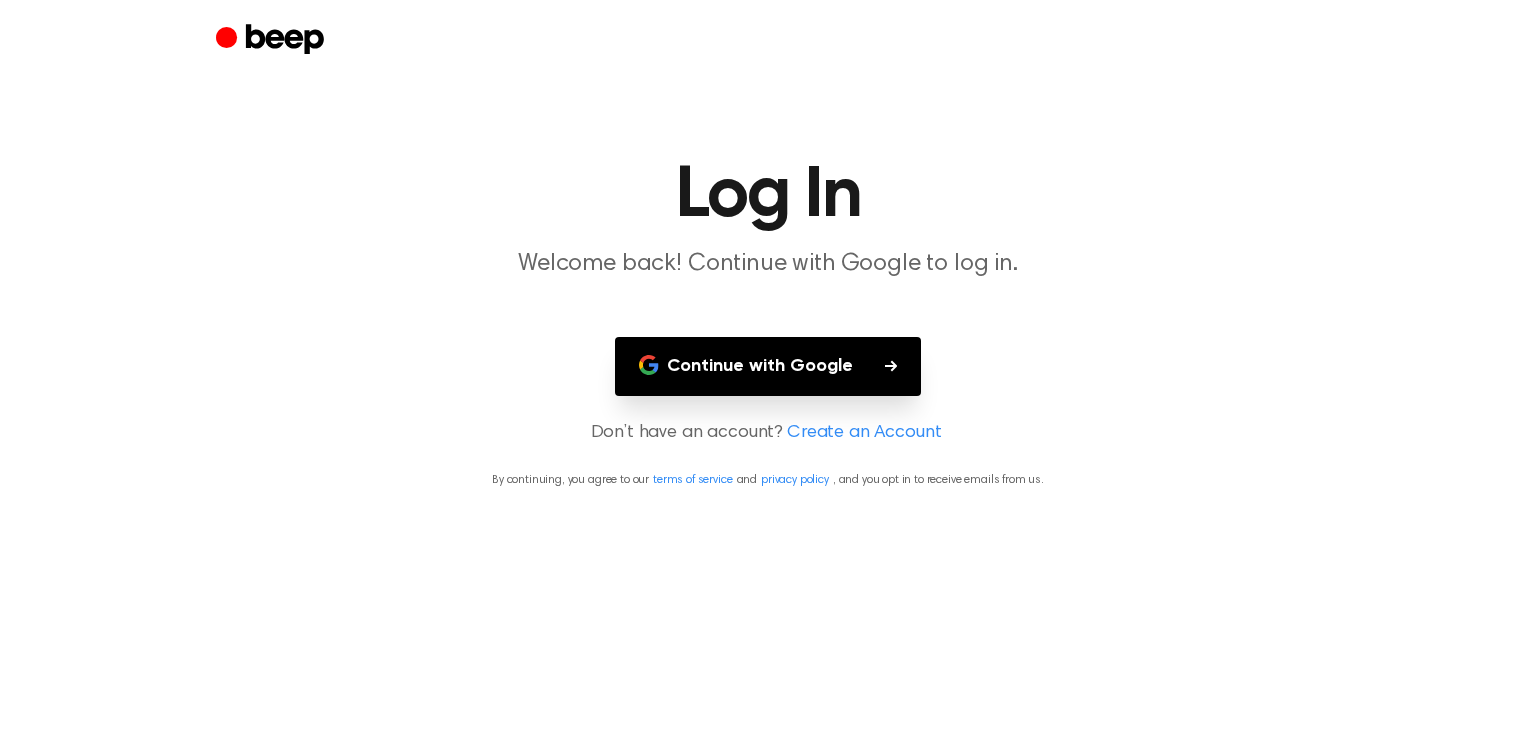 click on "Continue with Google" at bounding box center (768, 366) 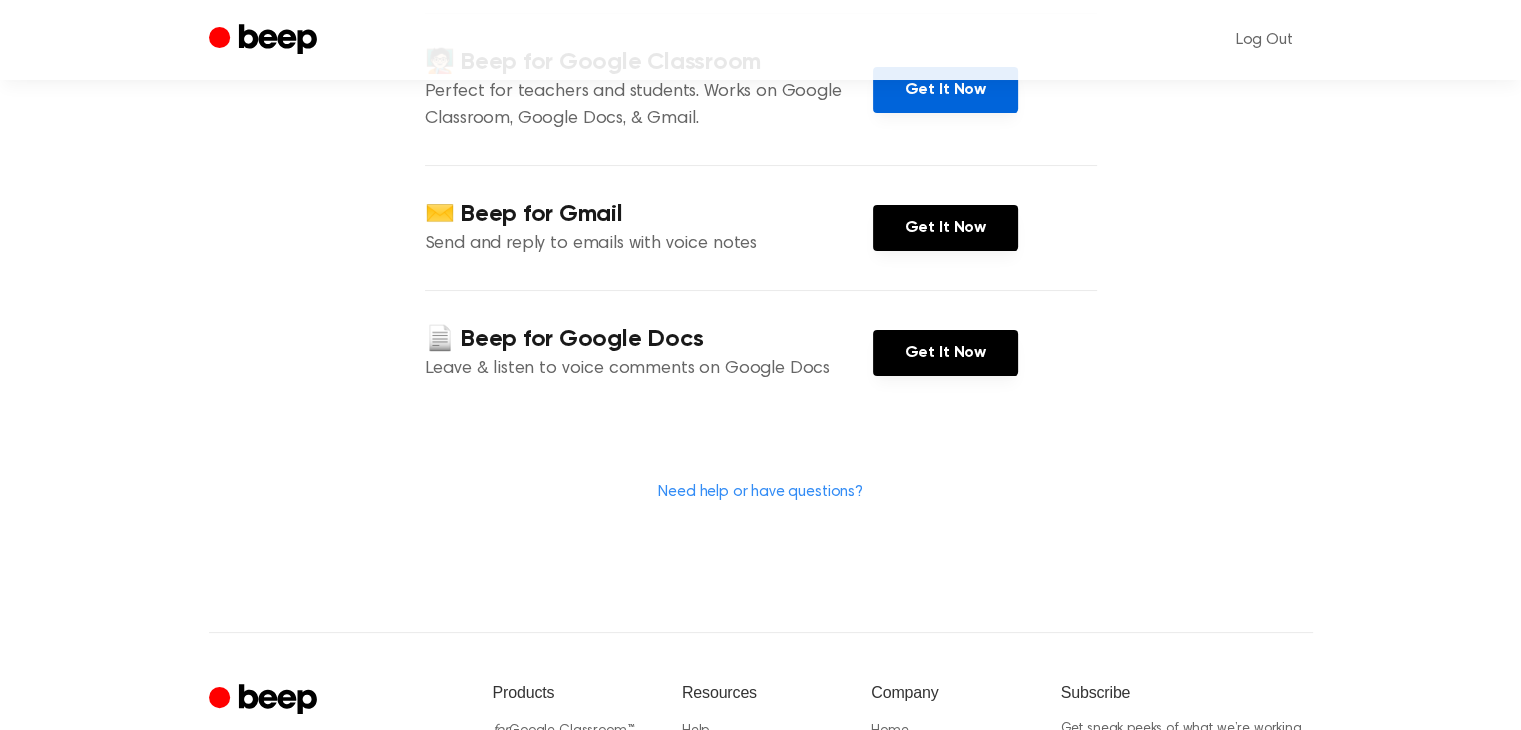 scroll, scrollTop: 400, scrollLeft: 0, axis: vertical 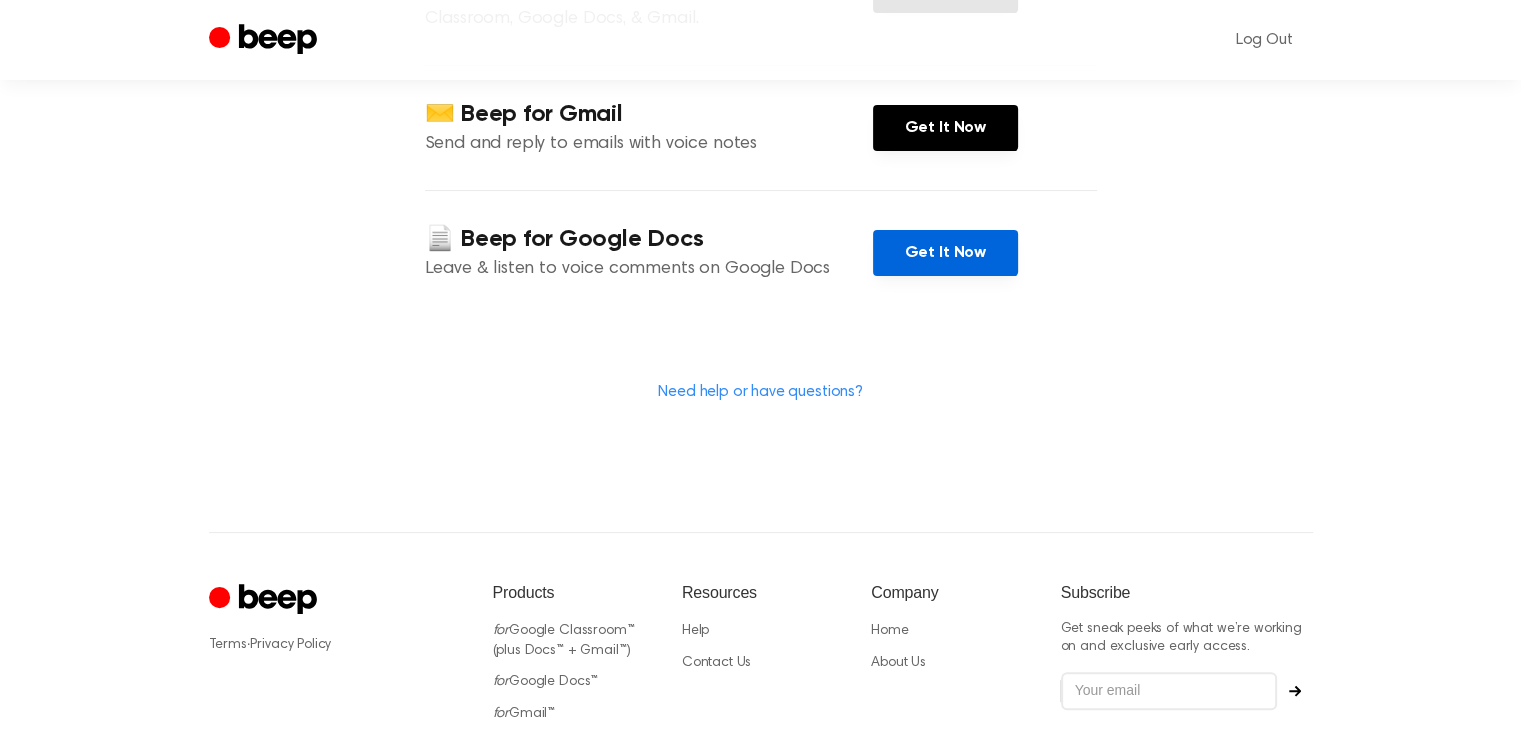 click on "Get It Now" at bounding box center (945, 253) 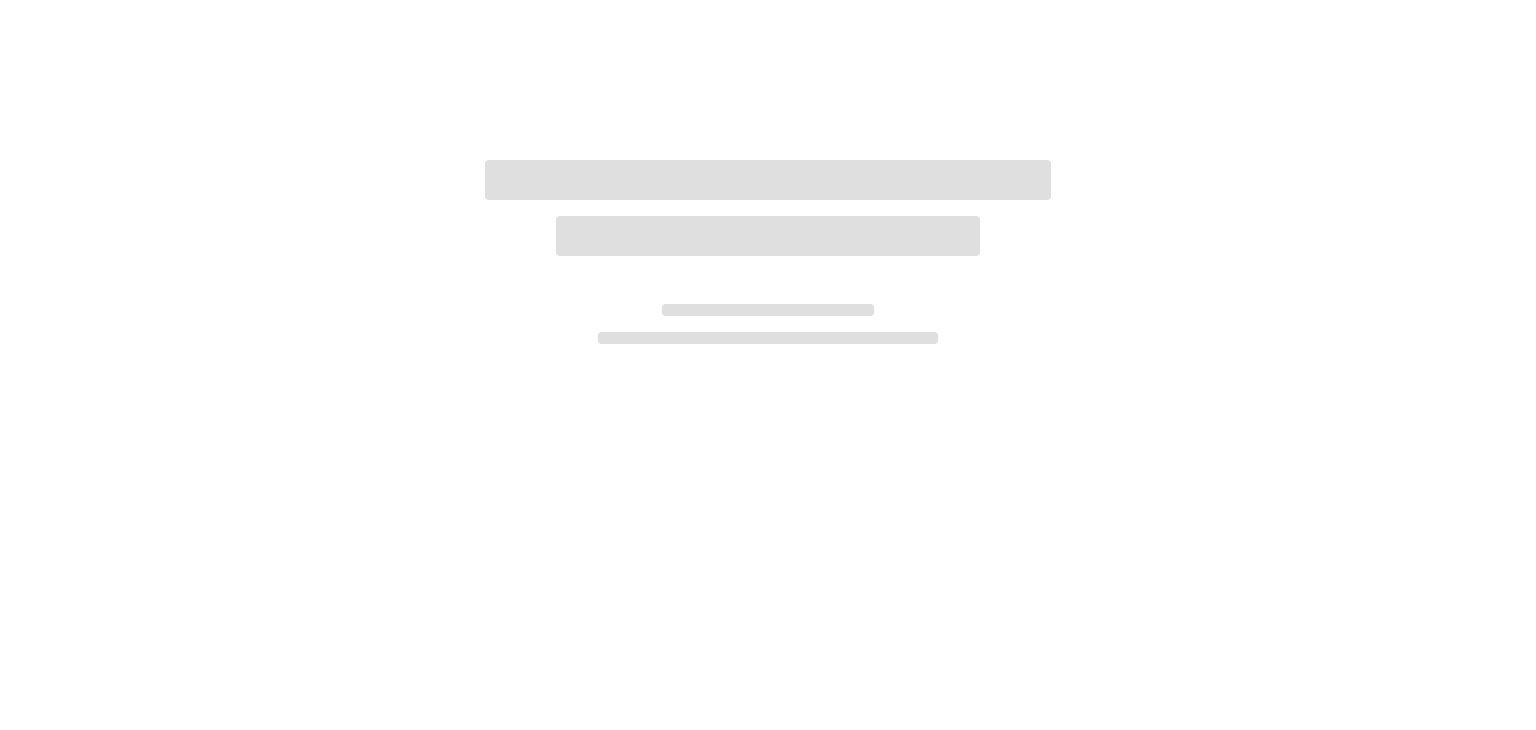 scroll, scrollTop: 0, scrollLeft: 0, axis: both 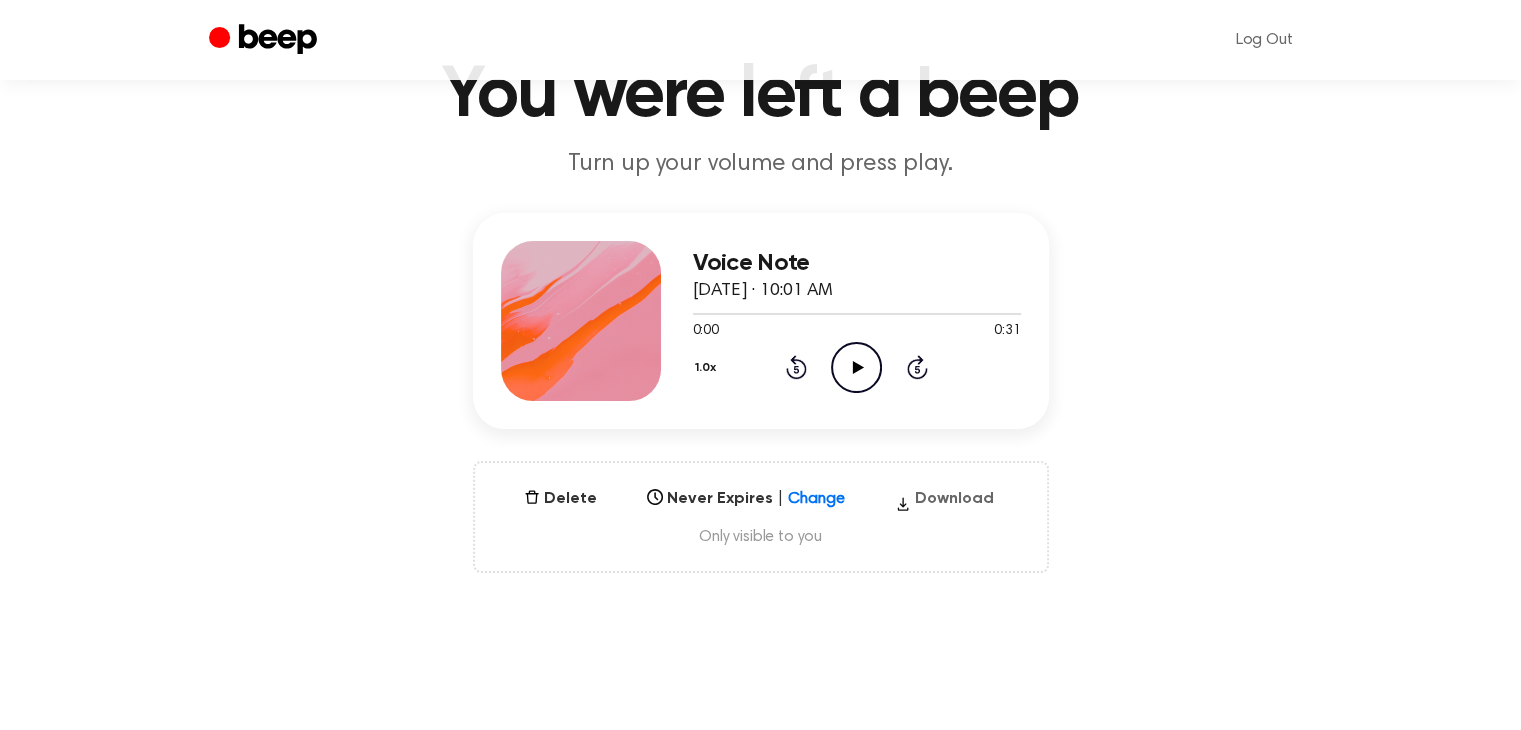 click on "Download" at bounding box center (944, 503) 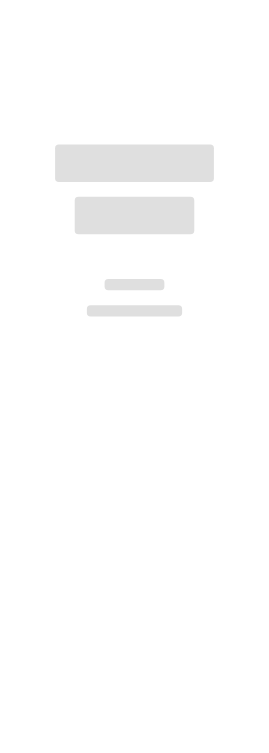 scroll, scrollTop: 0, scrollLeft: 0, axis: both 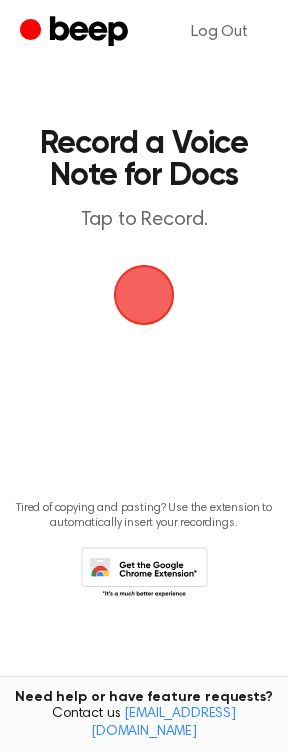 click at bounding box center [144, 295] 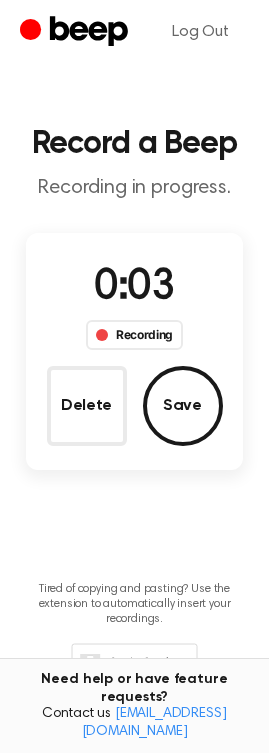 click on "Save" at bounding box center [183, 406] 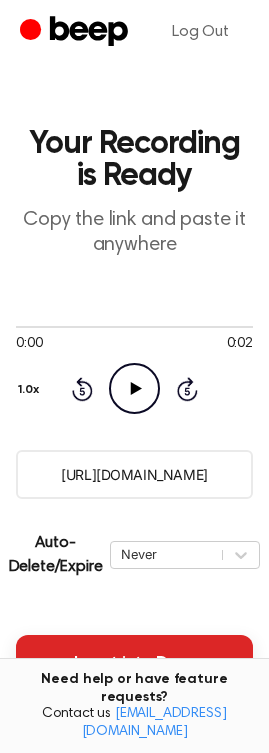 click on "Insert into Docs" at bounding box center (134, 663) 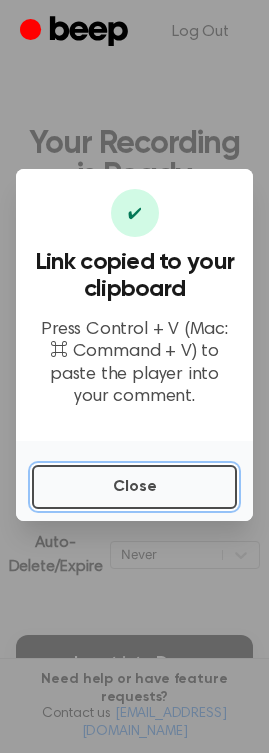 drag, startPoint x: 126, startPoint y: 491, endPoint x: 97, endPoint y: 514, distance: 37.01351 